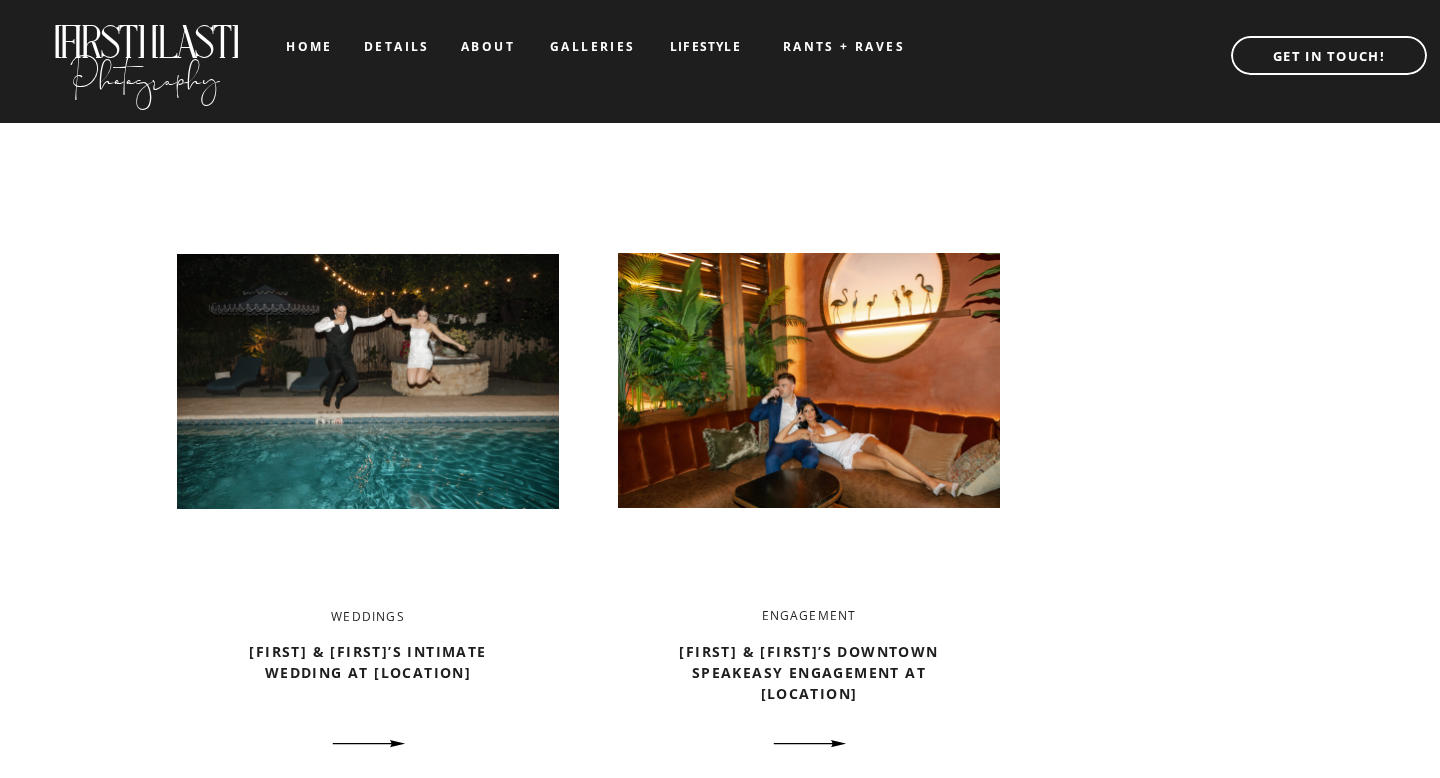 scroll, scrollTop: 1428, scrollLeft: 0, axis: vertical 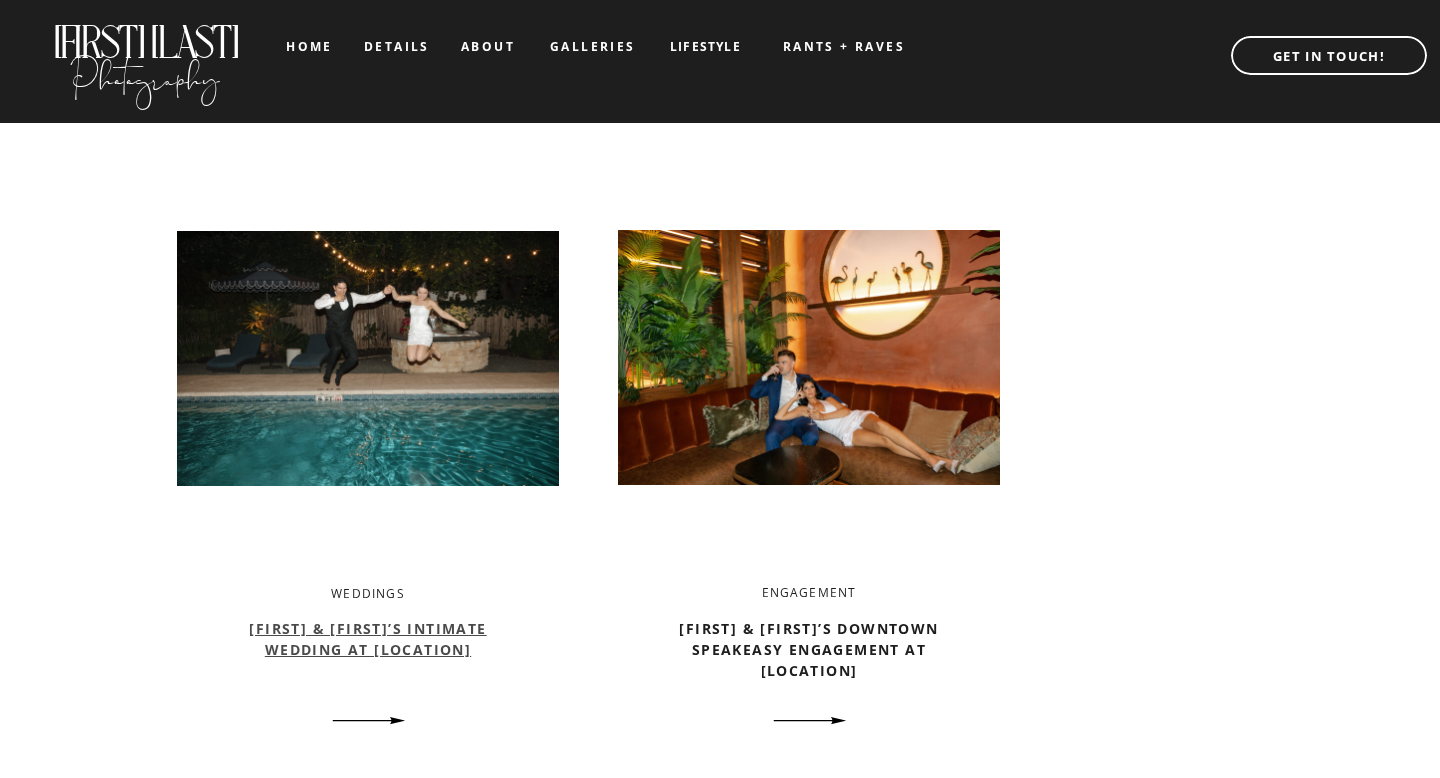 click on "[FIRST] & [FIRST]’s Intimate Wedding at [LOCATION]" at bounding box center (367, 639) 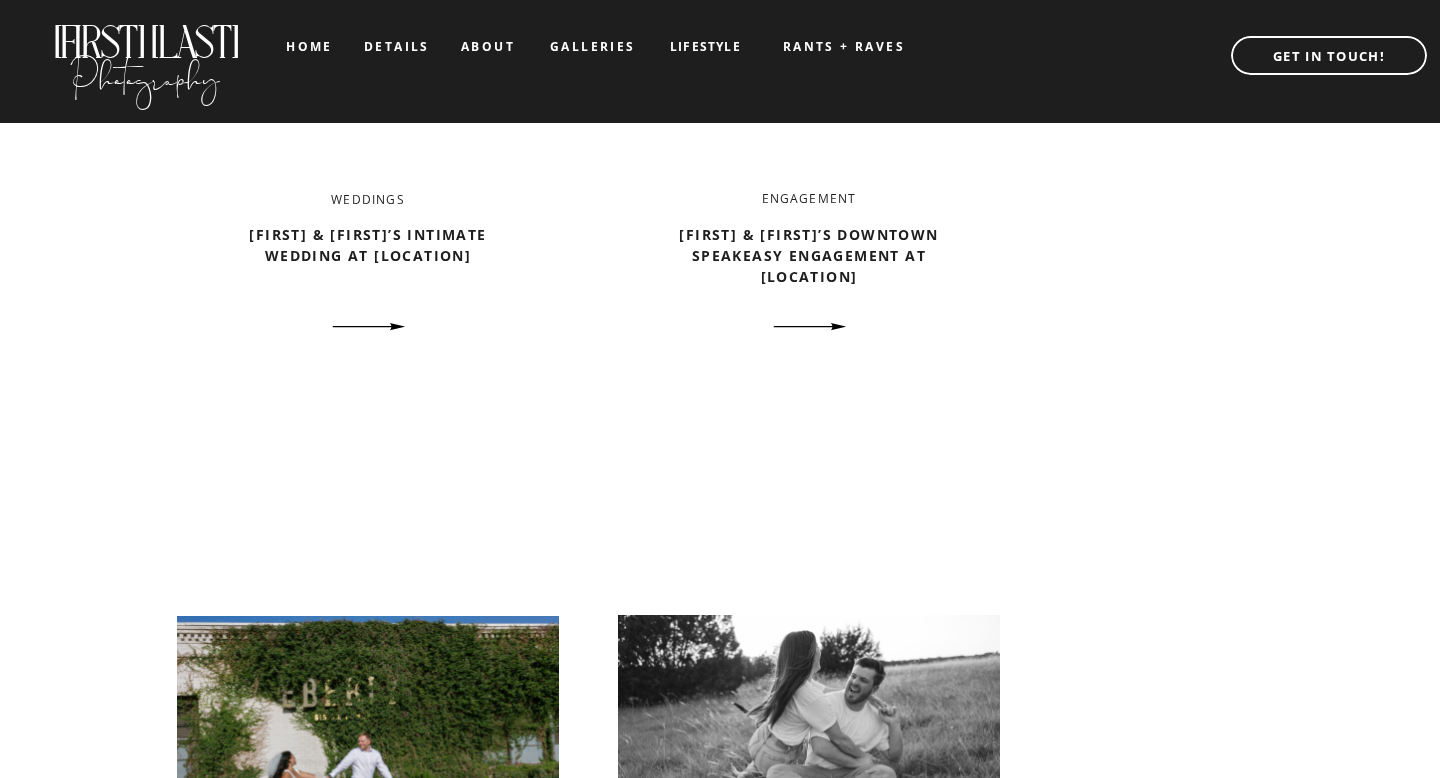 scroll, scrollTop: 1729, scrollLeft: 0, axis: vertical 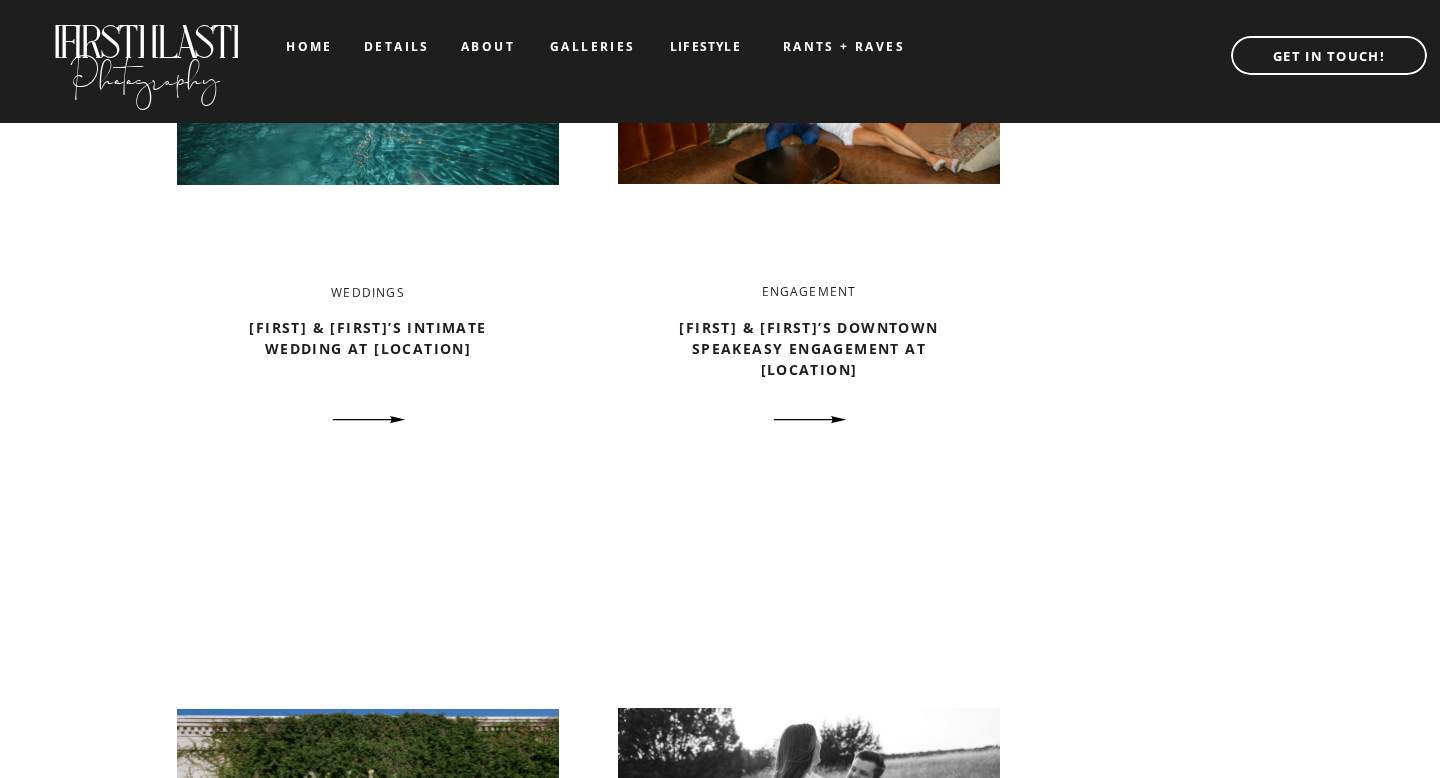 click on "[FIRST] & [FIRST]’s Downtown Speakeasy Engagement at The Powder Room" at bounding box center [809, 358] 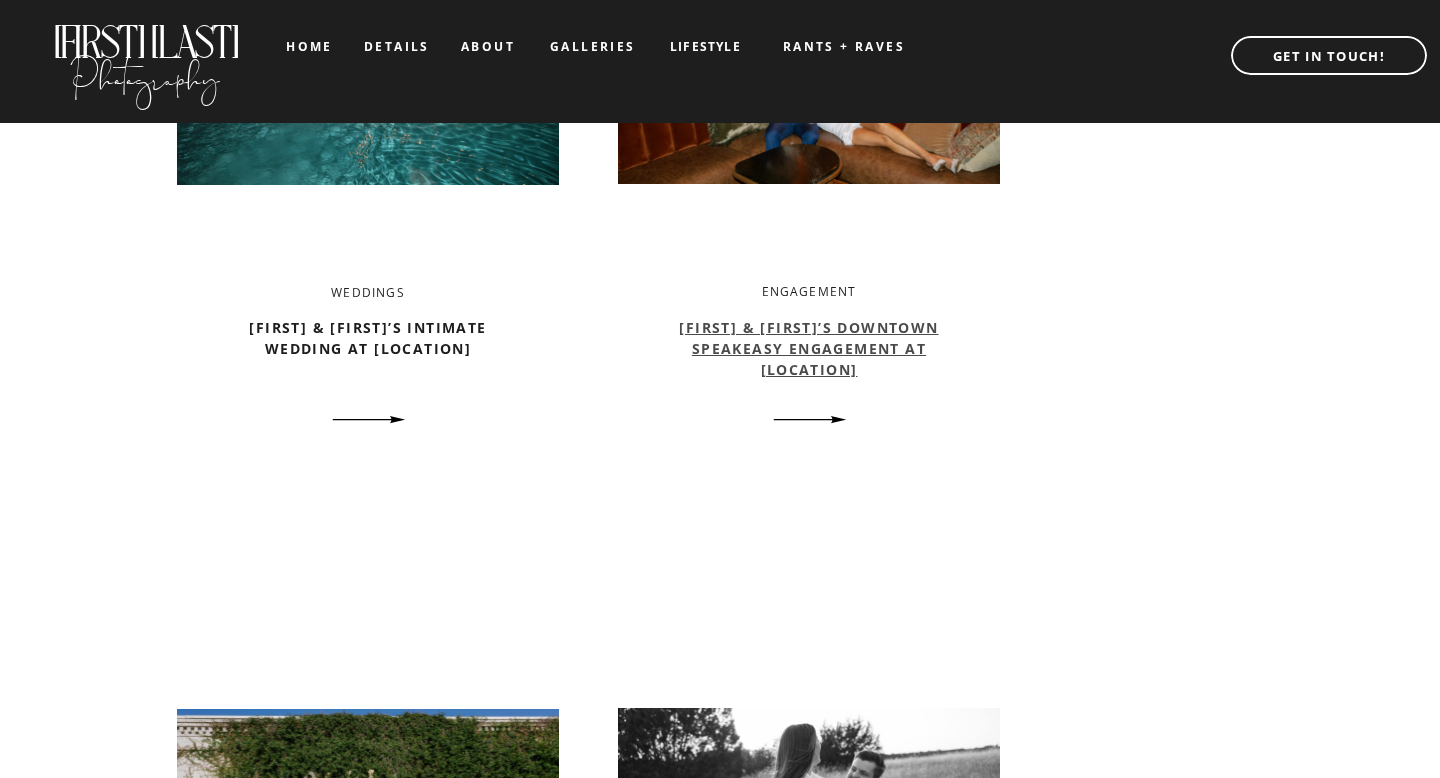 click on "[FIRST] & [FIRST]’s Downtown Speakeasy Engagement at The Powder Room" at bounding box center (808, 348) 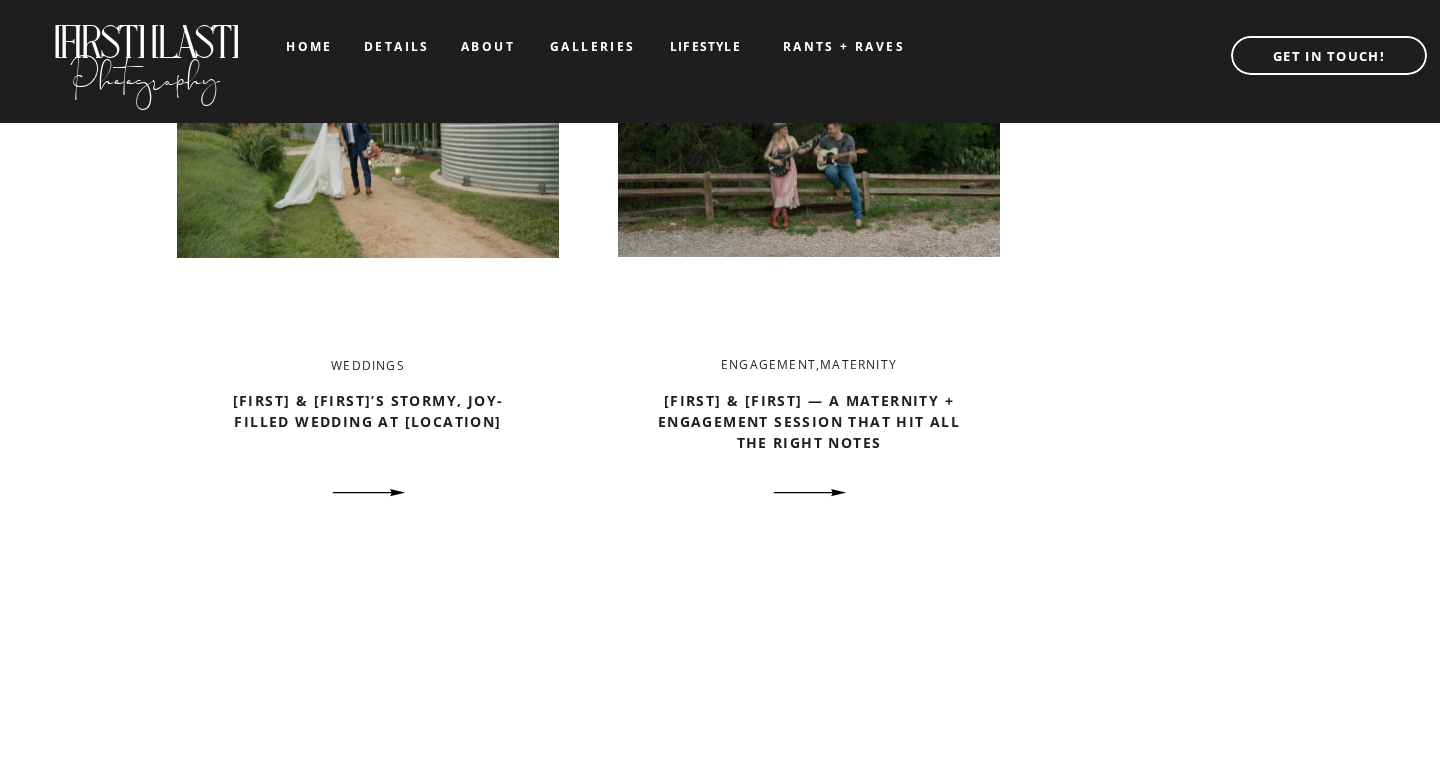 scroll, scrollTop: 3154, scrollLeft: 0, axis: vertical 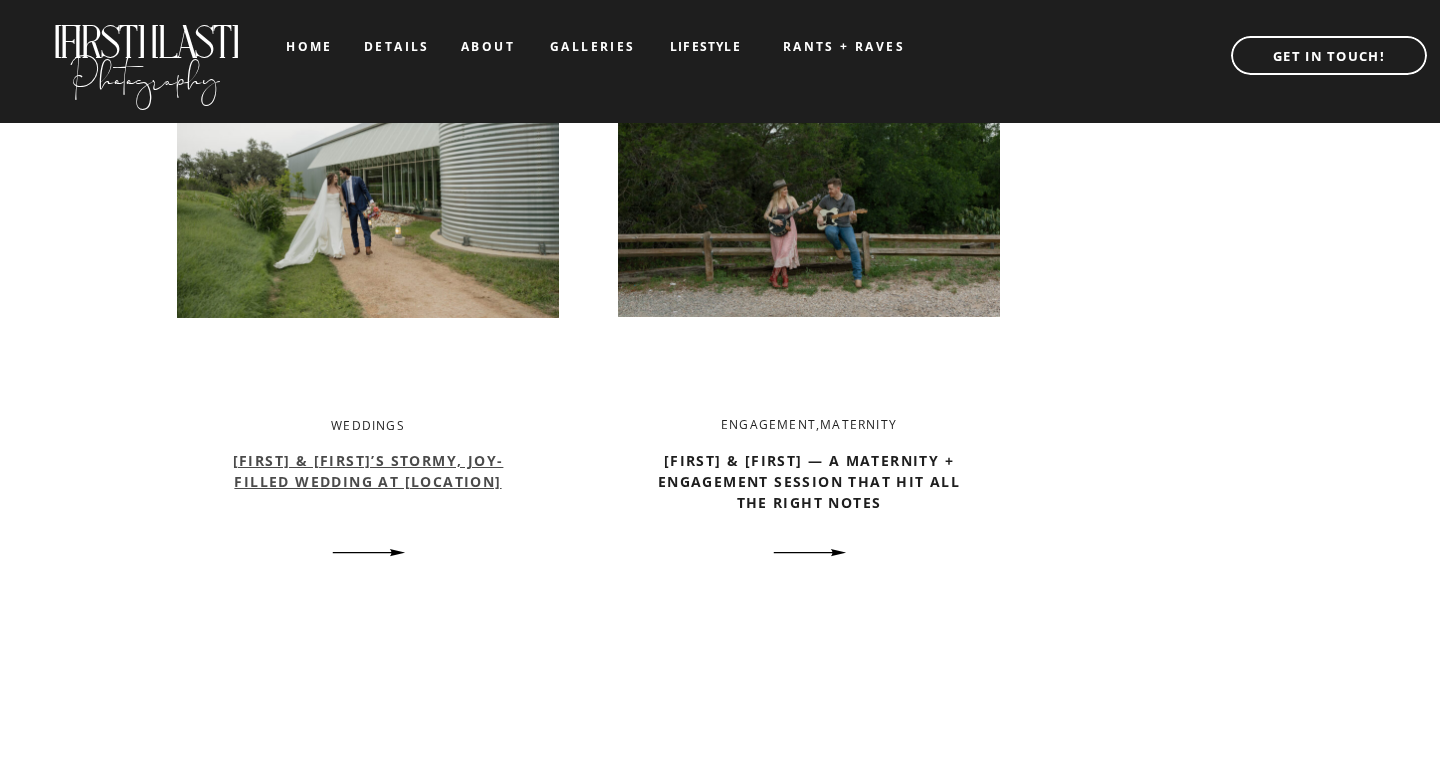 click on "Erica & Zack’s Stormy, Joy-Filled Wedding at Prospect House" at bounding box center (368, 471) 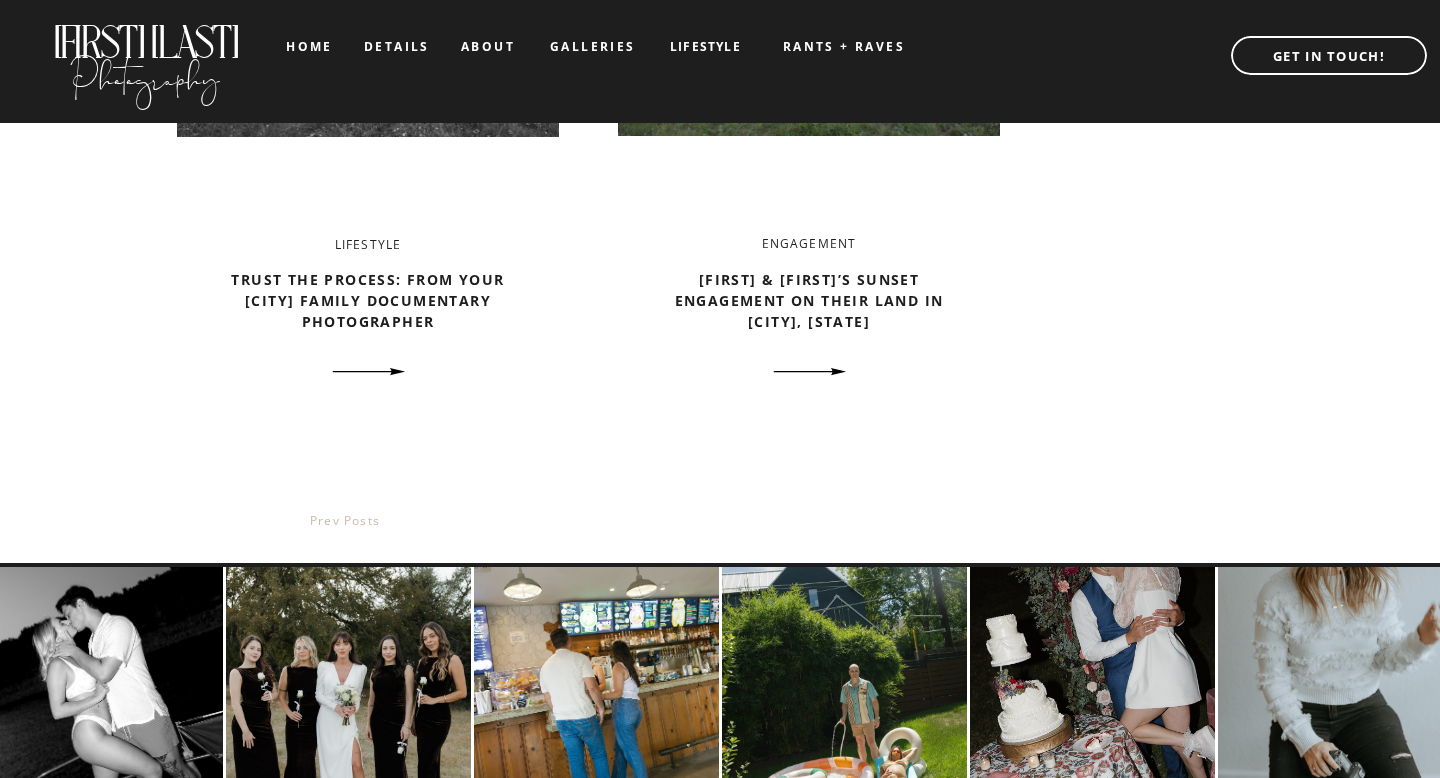 scroll, scrollTop: 4237, scrollLeft: 0, axis: vertical 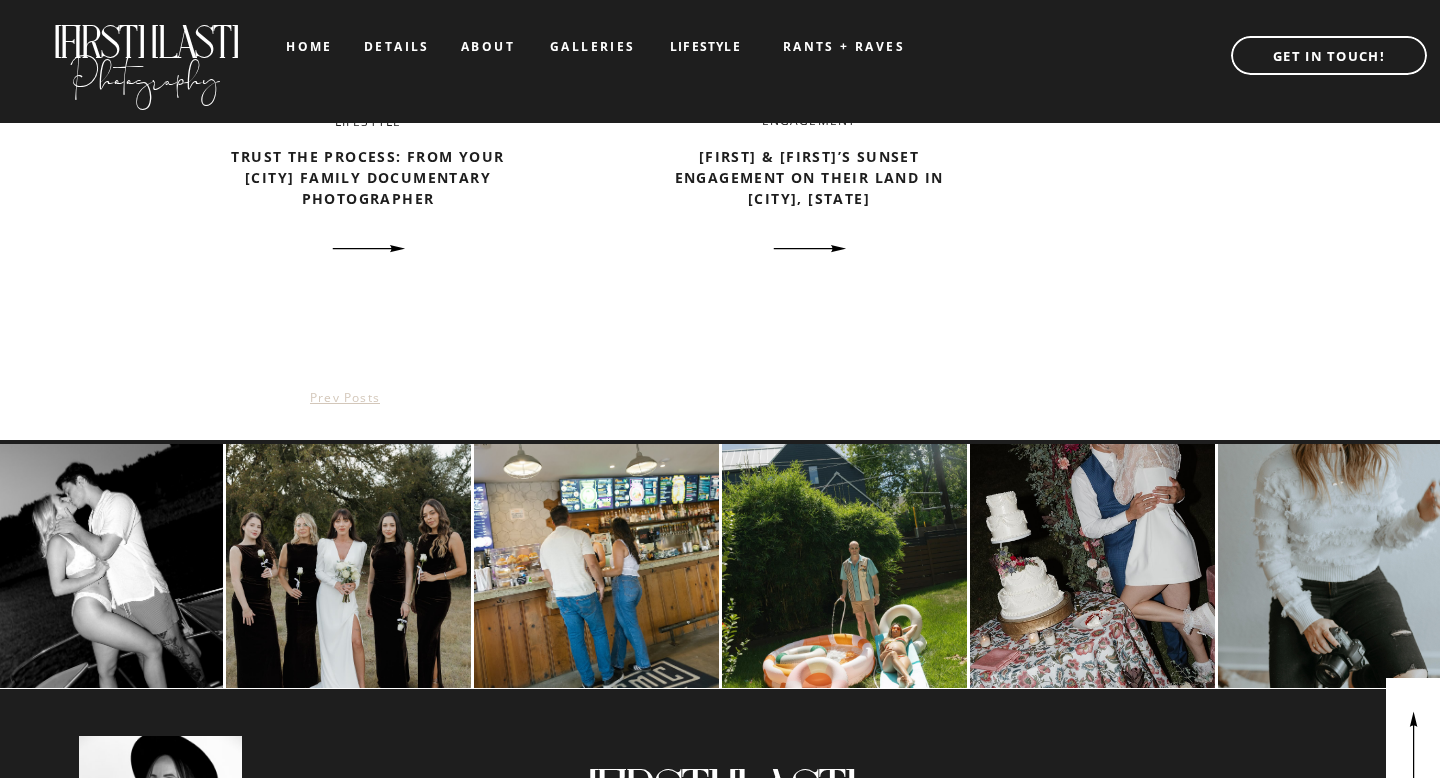 click on "prev posts" at bounding box center [345, 397] 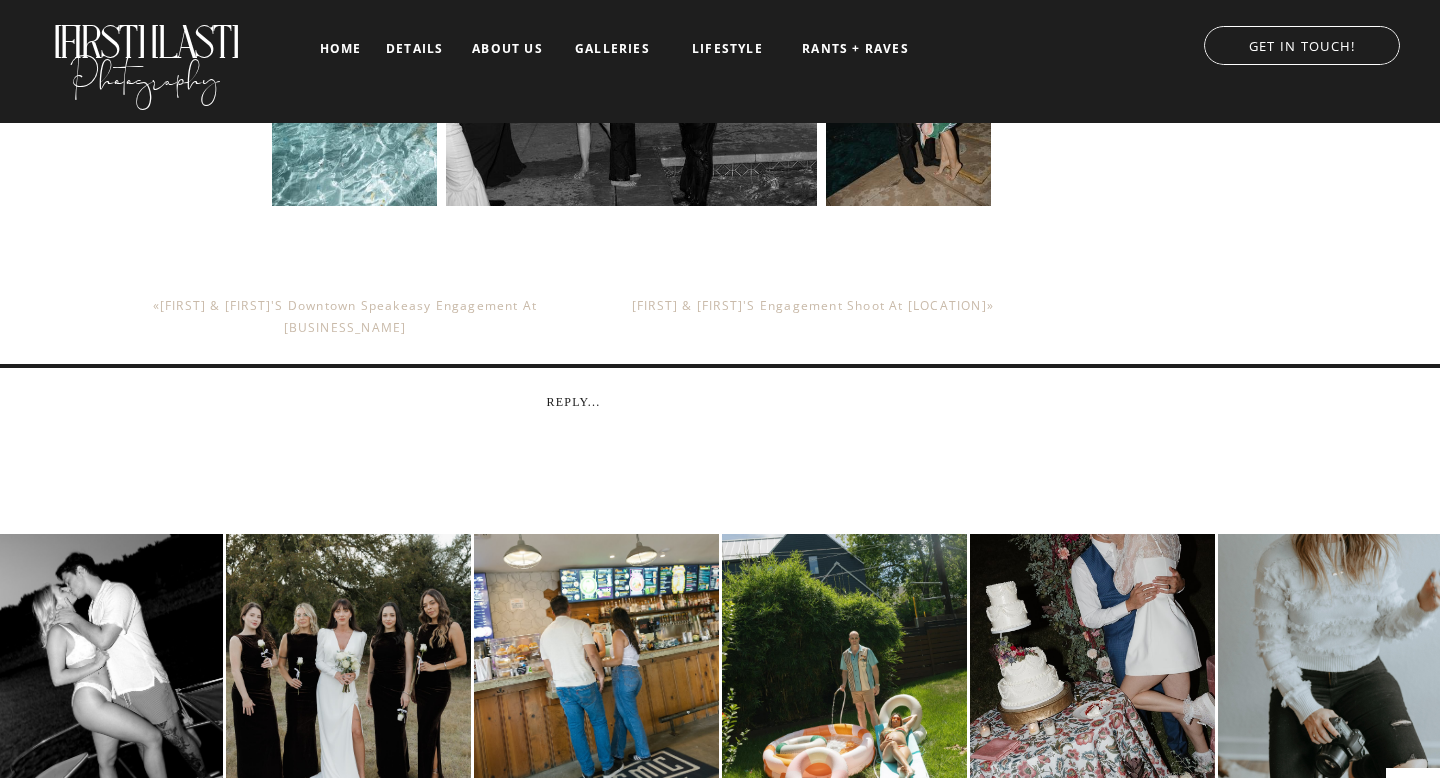 scroll, scrollTop: 31406, scrollLeft: 0, axis: vertical 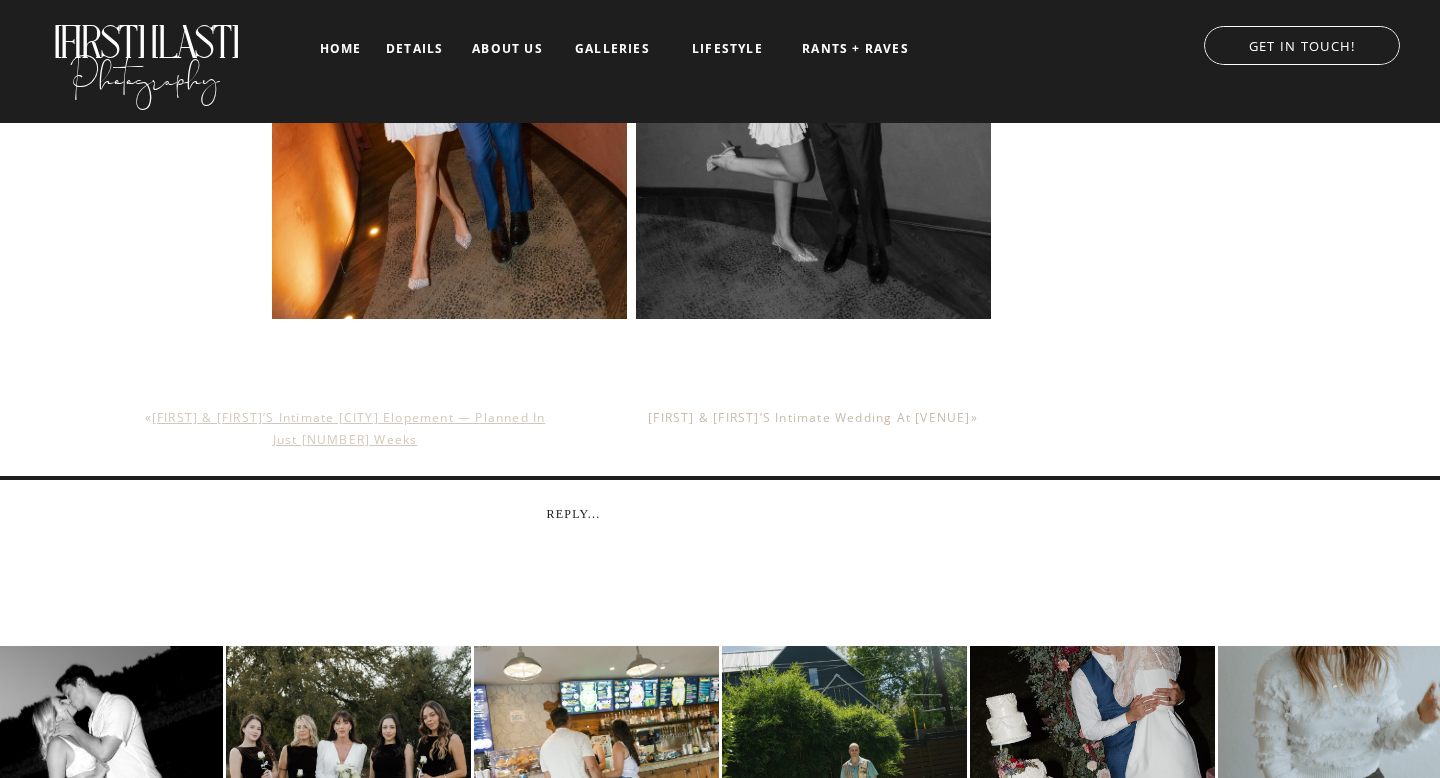click on "[FIRST] & [FIRST]’s Intimate [CITY] Elopement — Planned in Just Two Weeks" at bounding box center [349, 428] 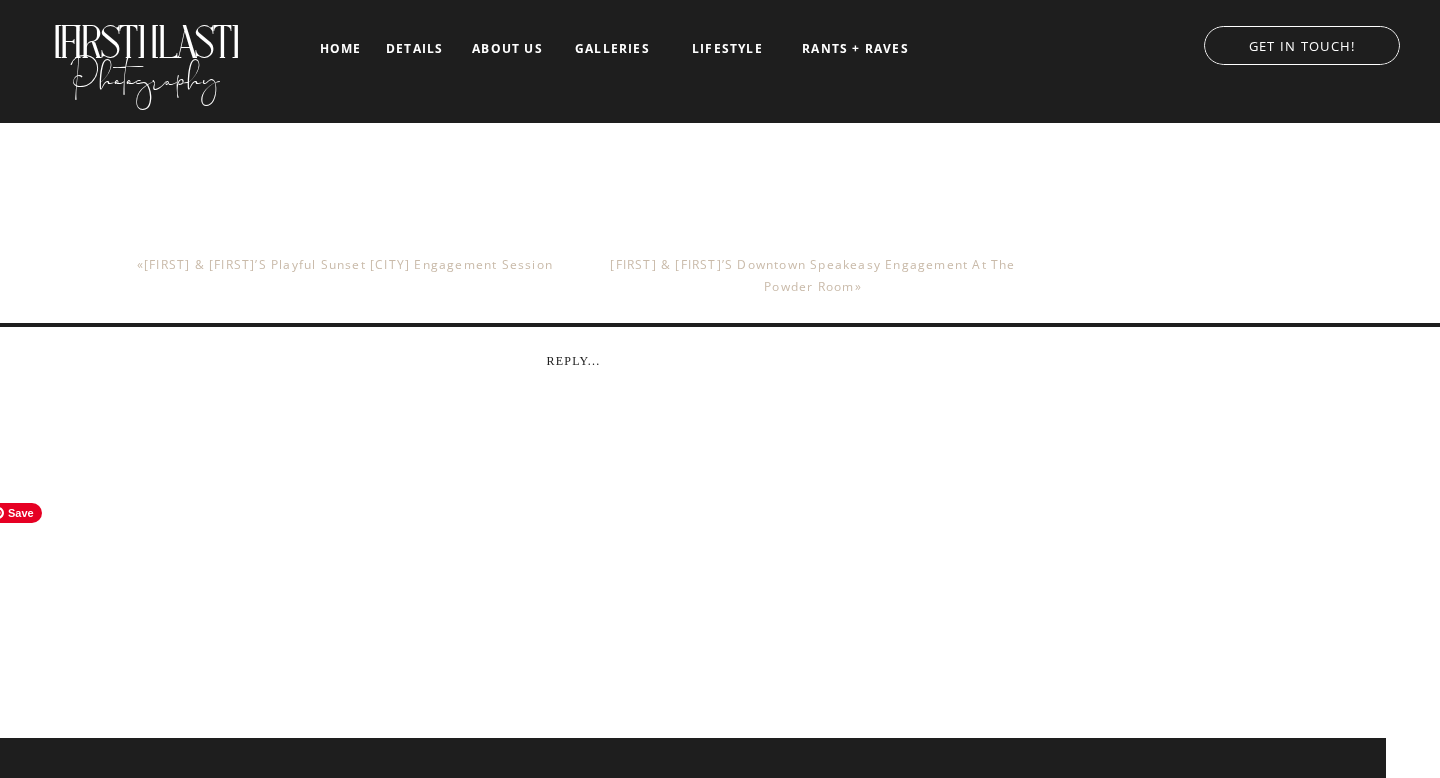 scroll, scrollTop: 16975, scrollLeft: 0, axis: vertical 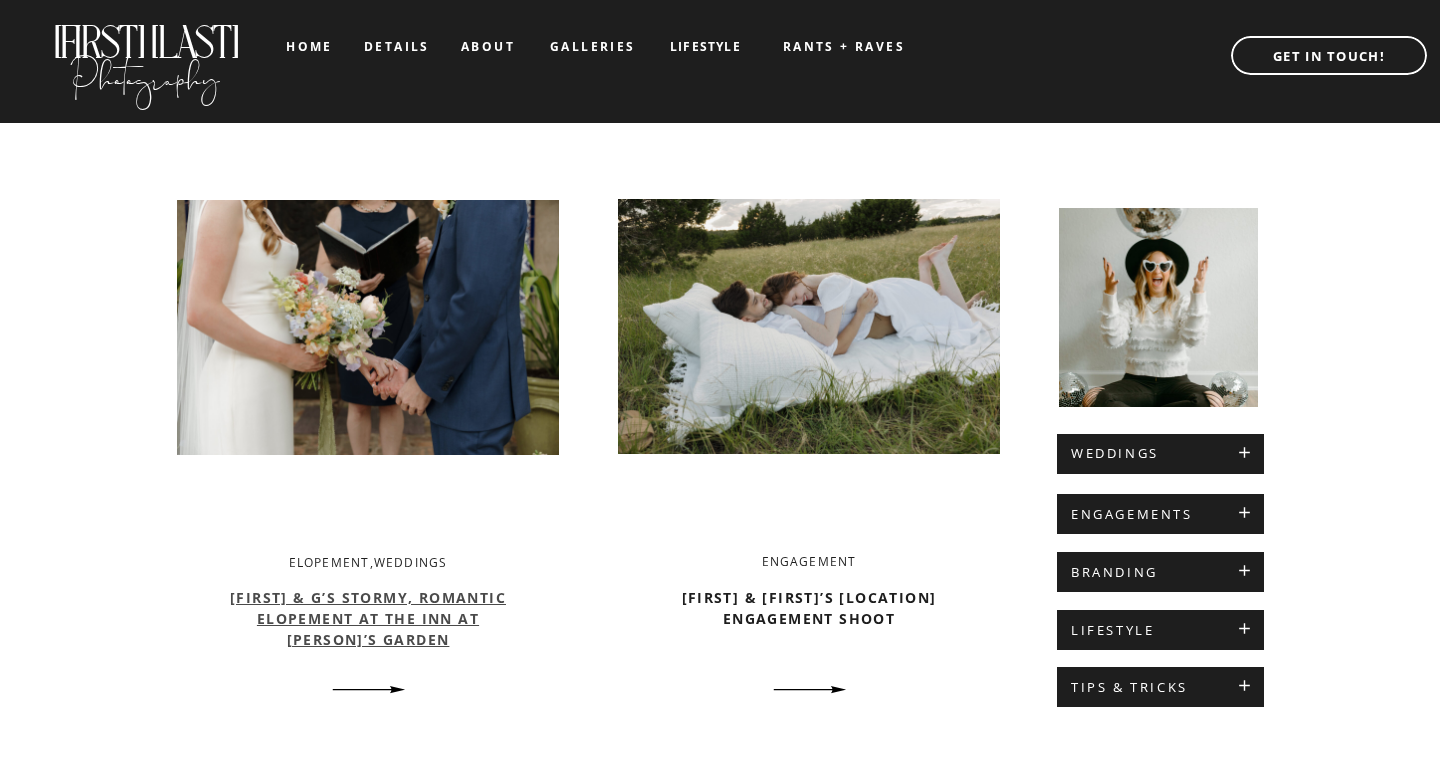 click on "Lauren & G’s Stormy, Romantic Elopement at The Inn at Jennifer’s Garden" at bounding box center [368, 618] 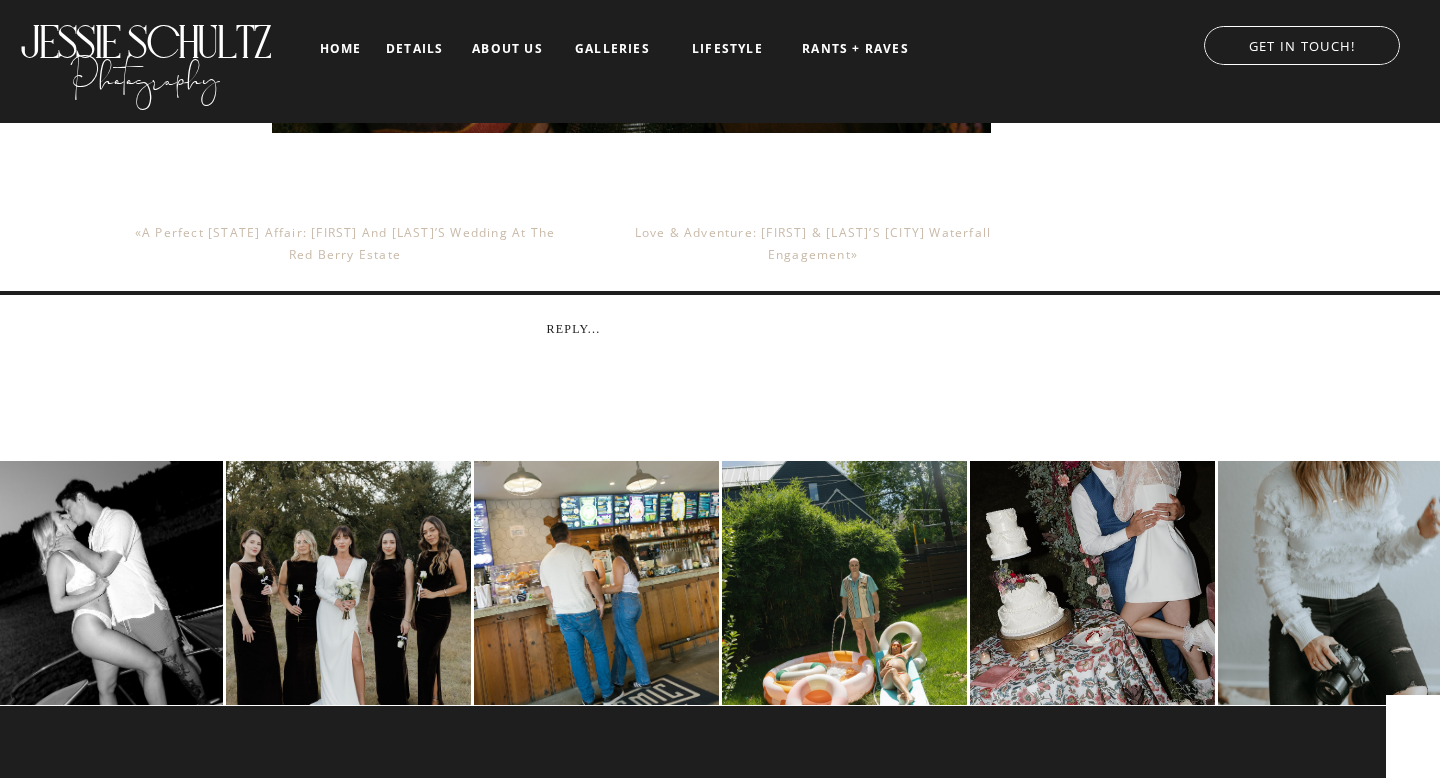 scroll, scrollTop: 32770, scrollLeft: 0, axis: vertical 